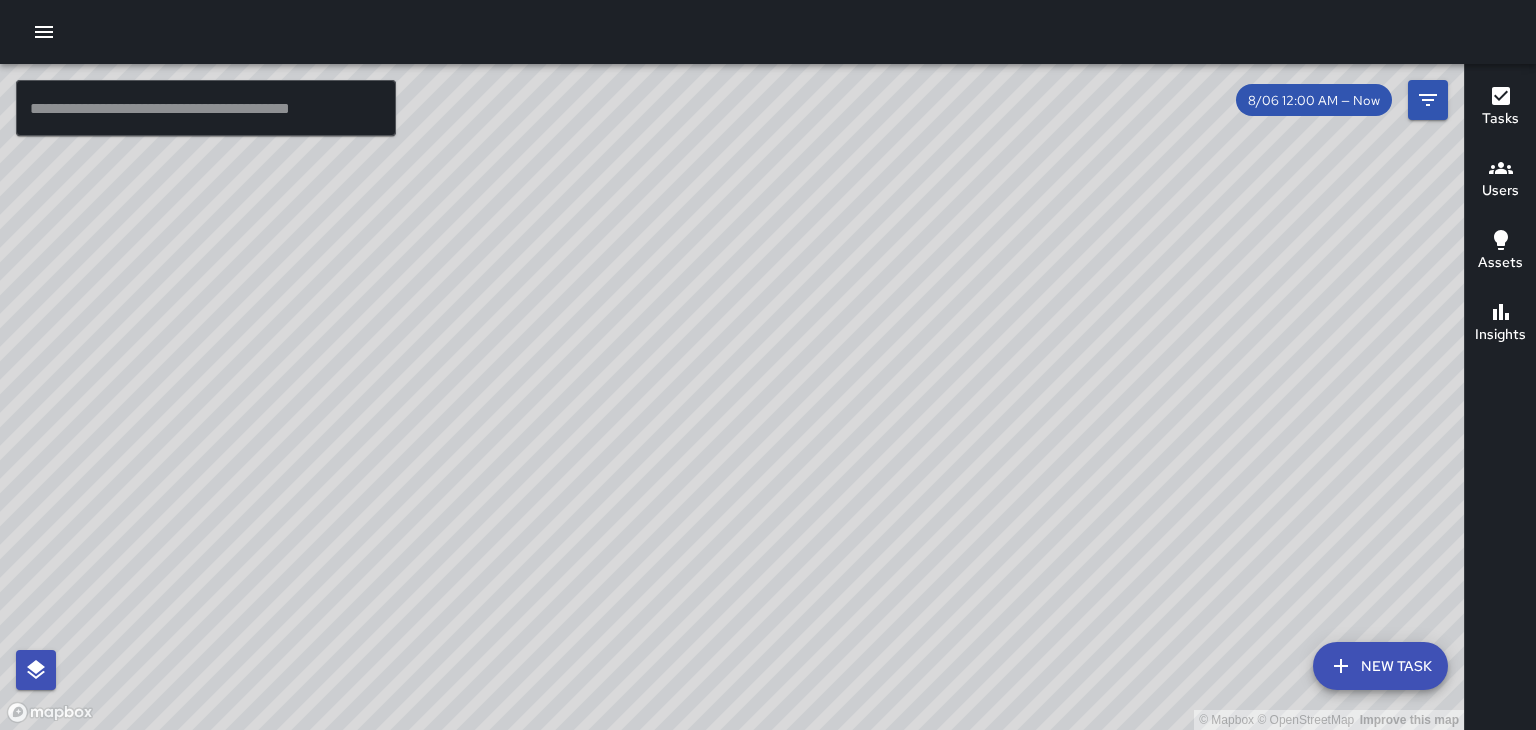 scroll, scrollTop: 0, scrollLeft: 0, axis: both 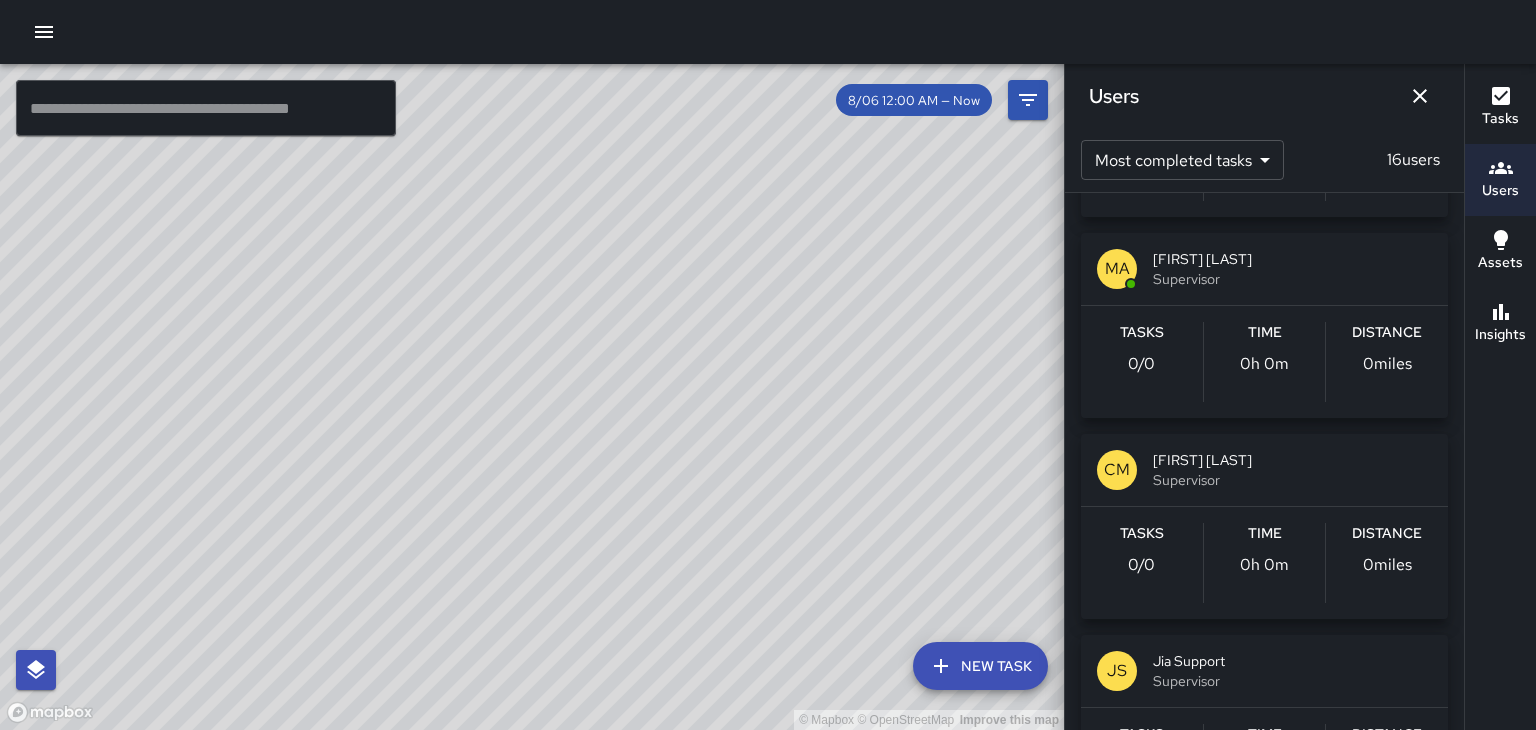 click on "Users" at bounding box center (1264, 96) 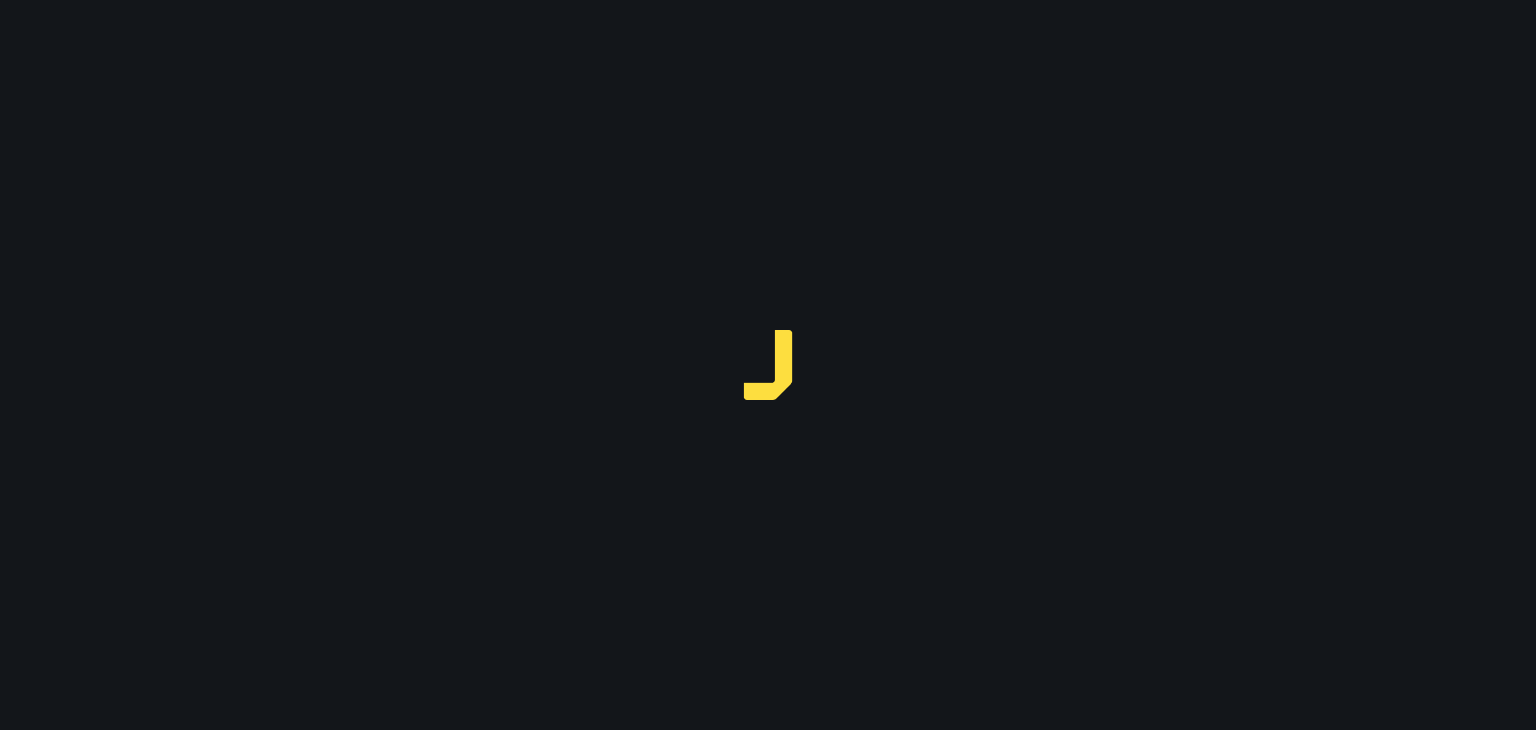 scroll, scrollTop: 0, scrollLeft: 0, axis: both 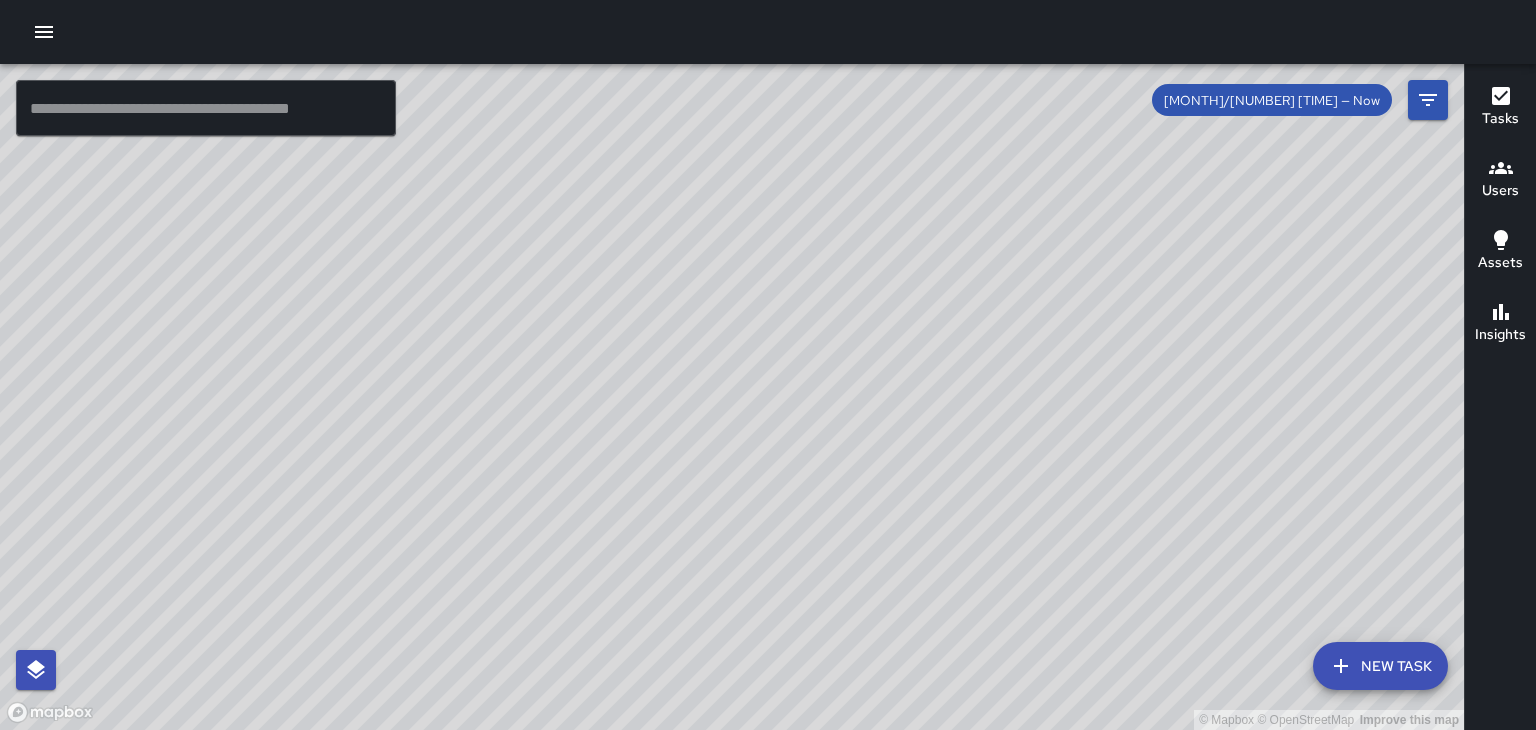 click on "© Mapbox   © OpenStreetMap   Improve this map" at bounding box center [732, 397] 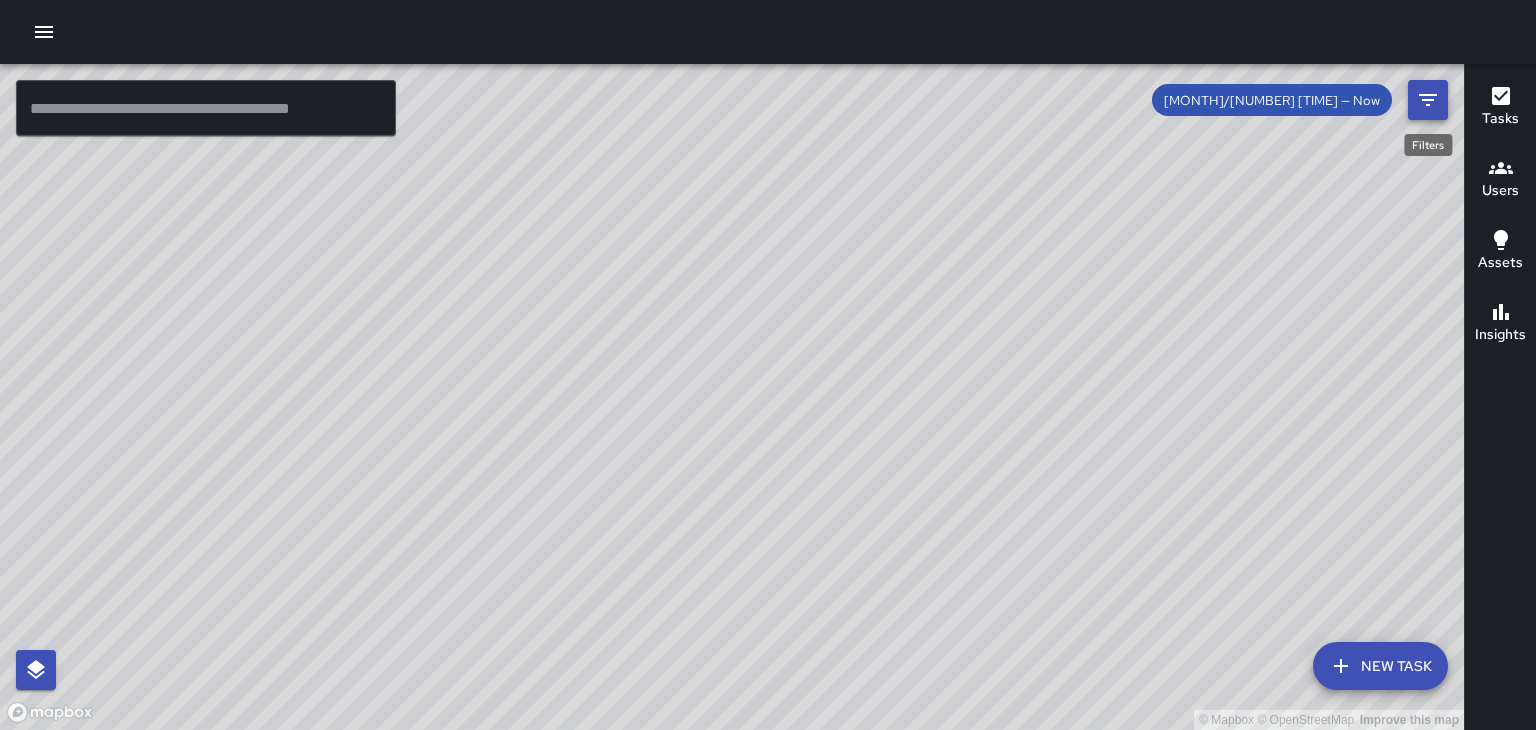click 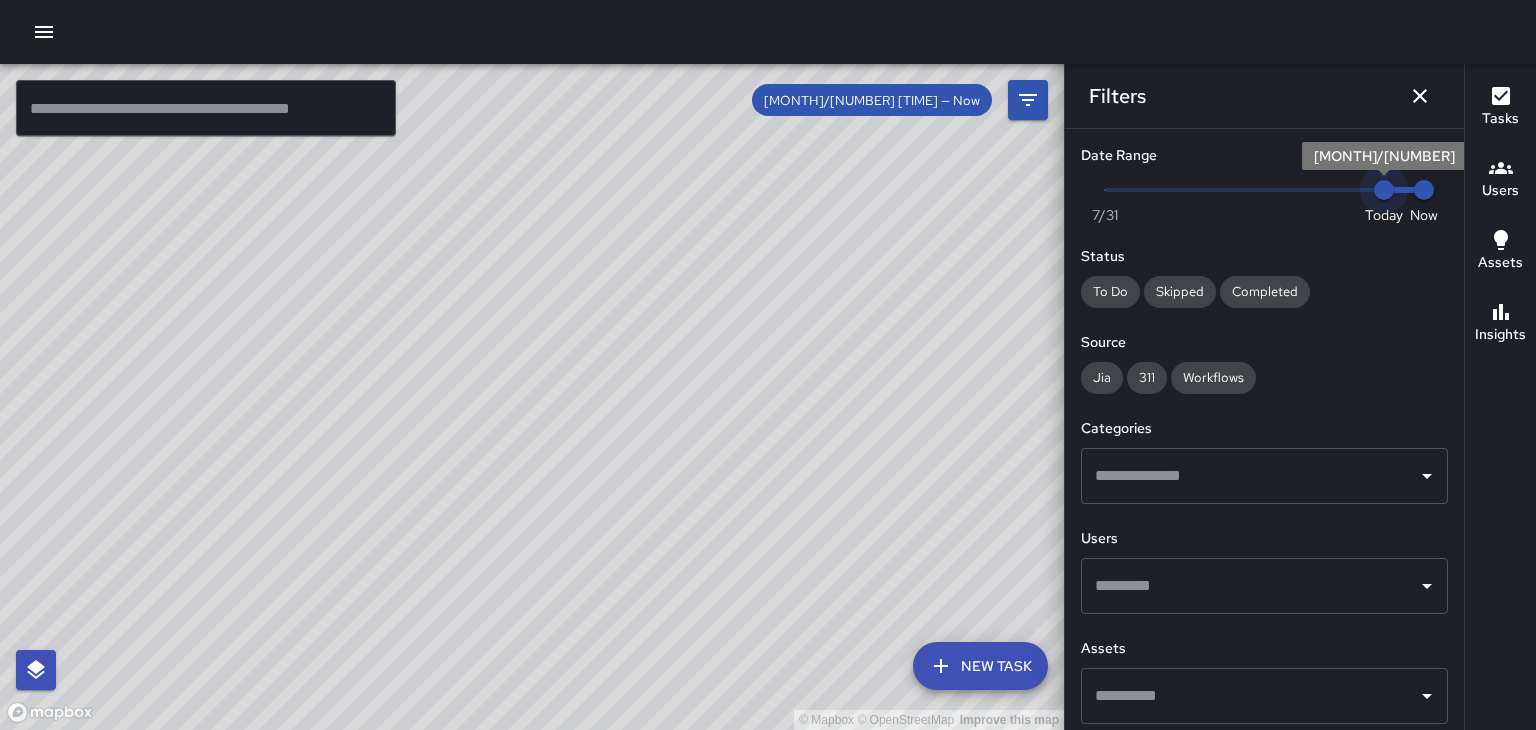 drag, startPoint x: 1376, startPoint y: 194, endPoint x: 1360, endPoint y: 192, distance: 16.124516 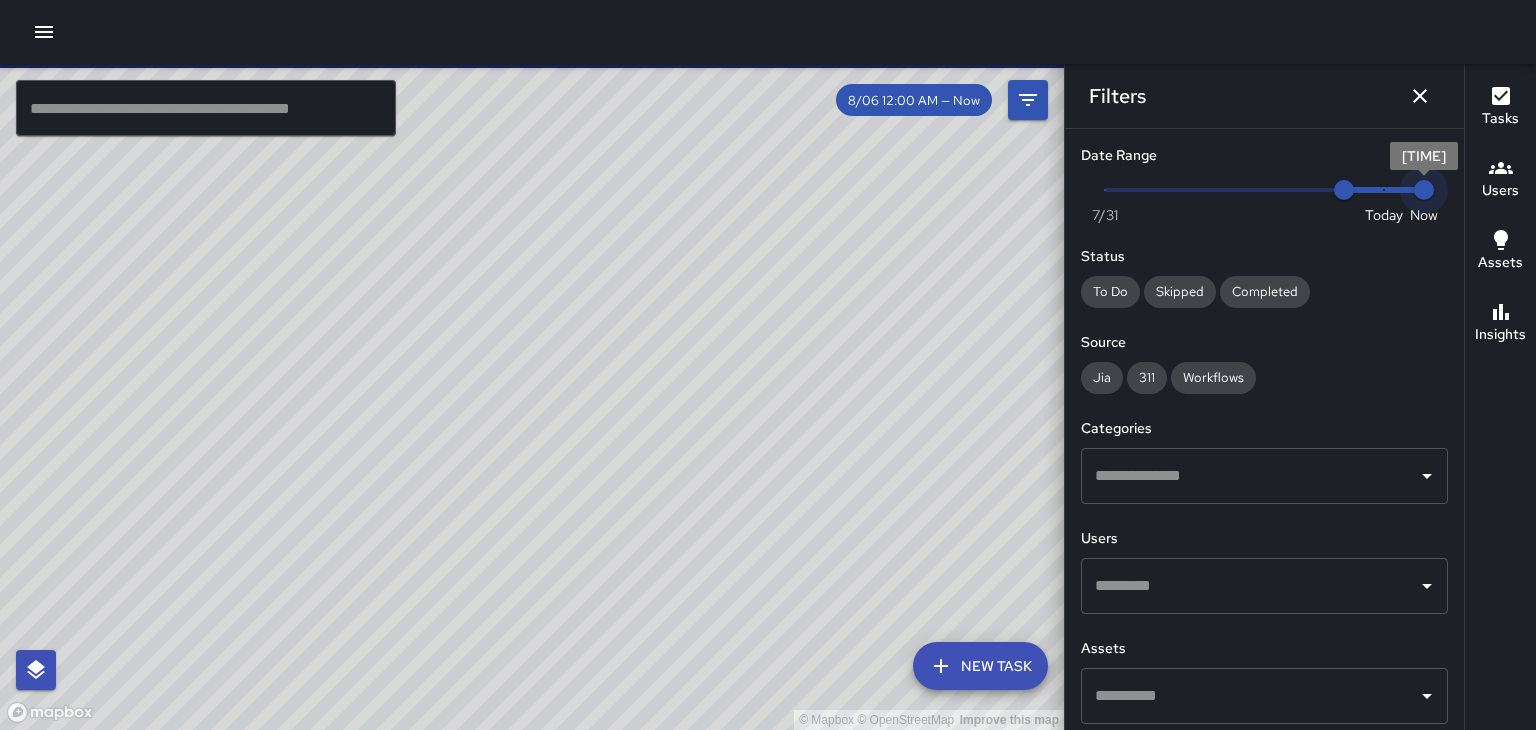 type on "*" 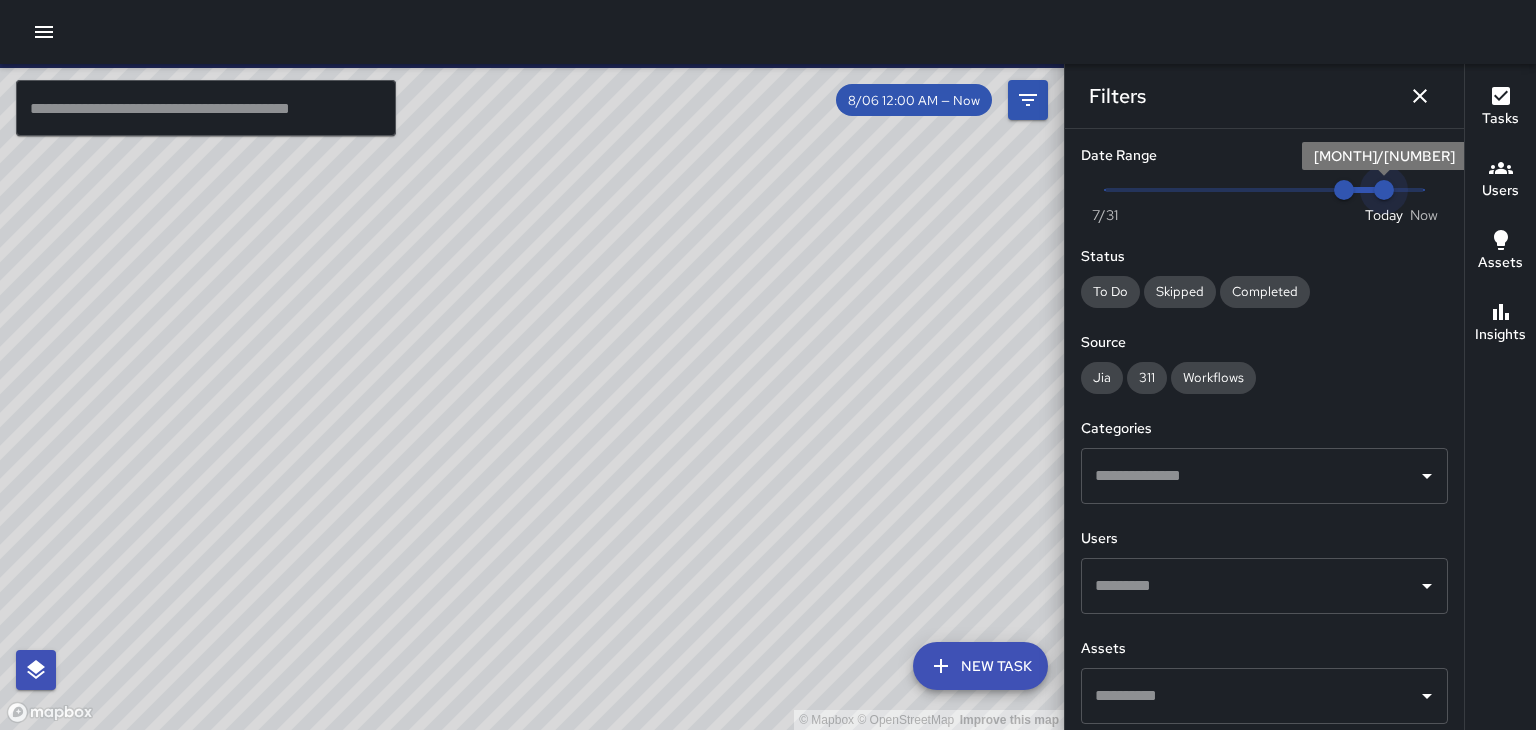 drag, startPoint x: 1422, startPoint y: 195, endPoint x: 1400, endPoint y: 194, distance: 22.022715 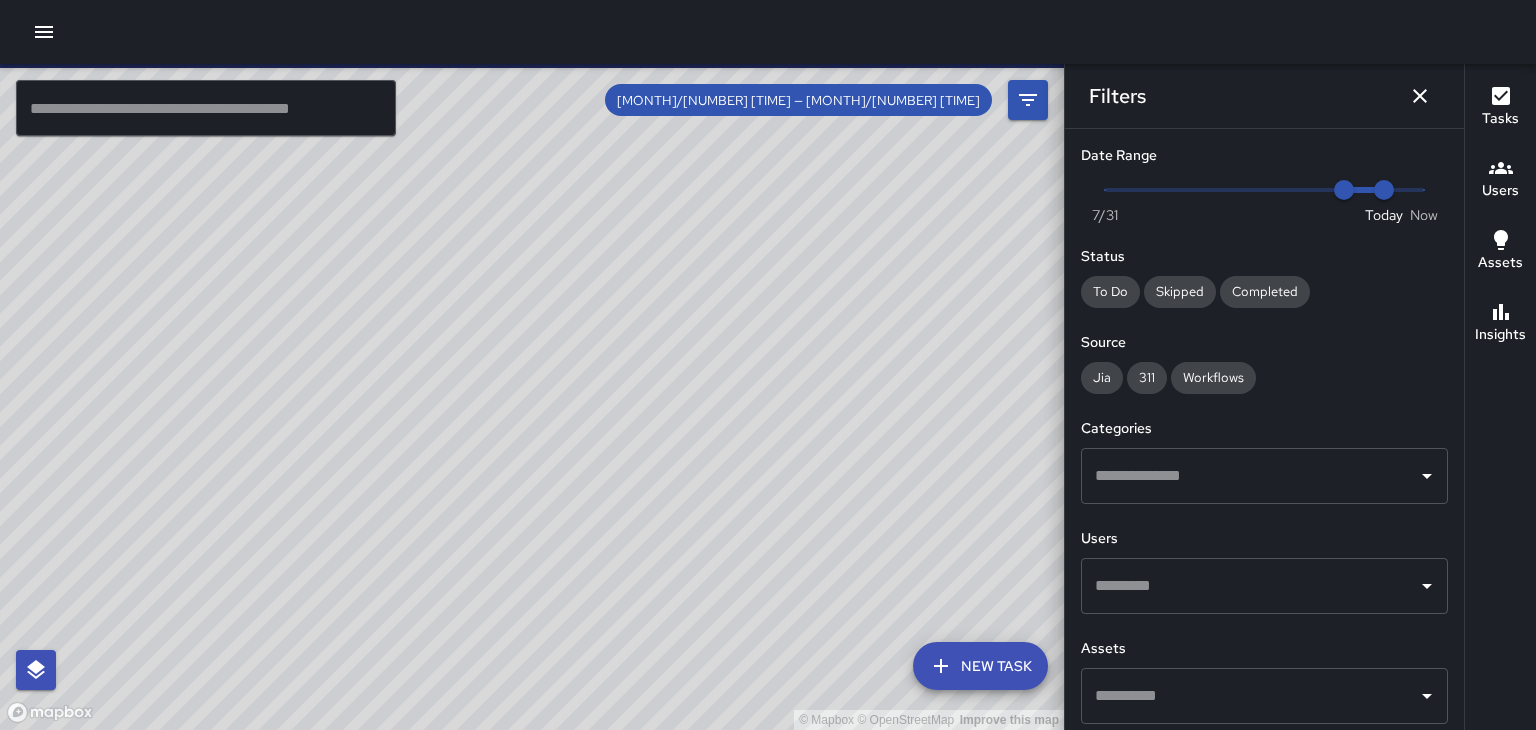 click on "Users" at bounding box center (1500, 179) 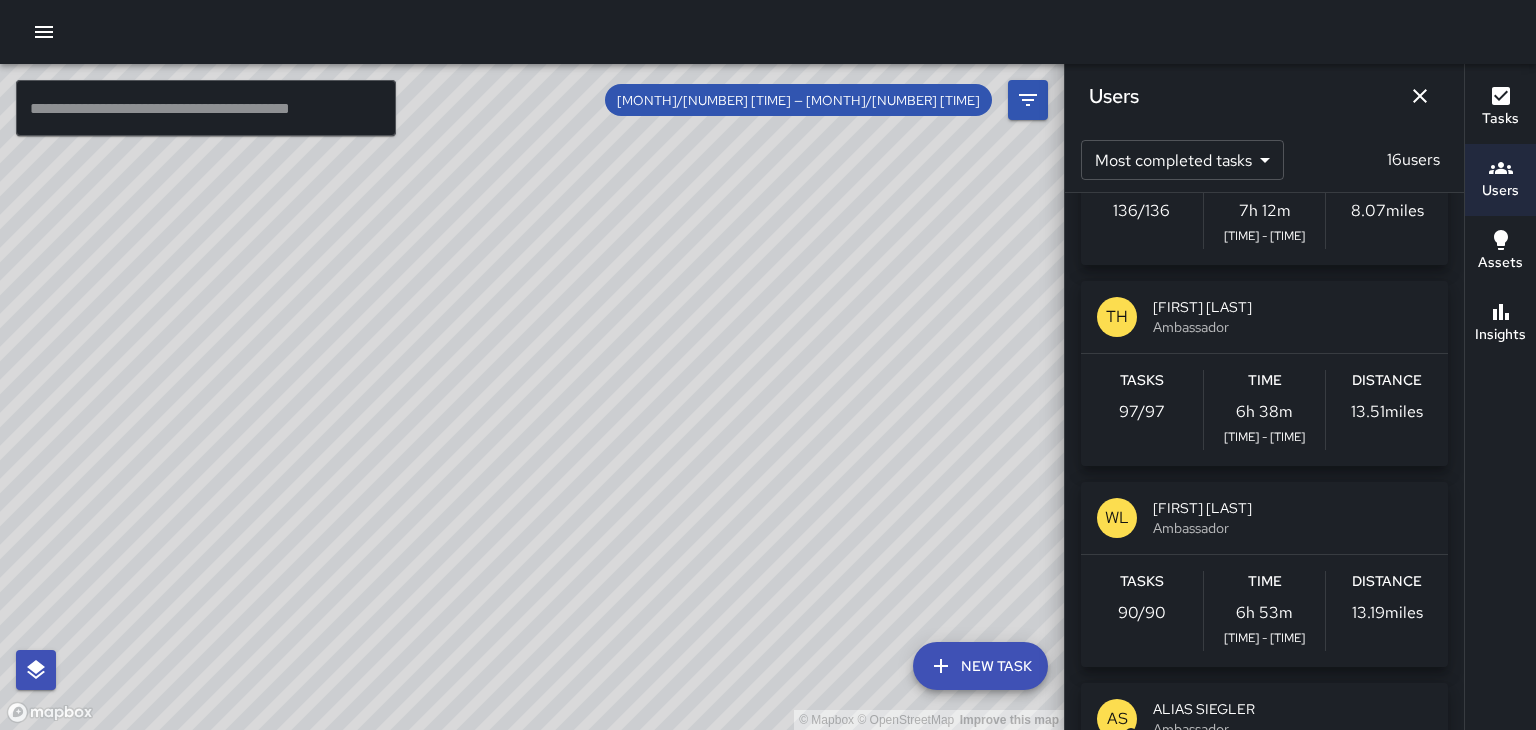 scroll, scrollTop: 331, scrollLeft: 0, axis: vertical 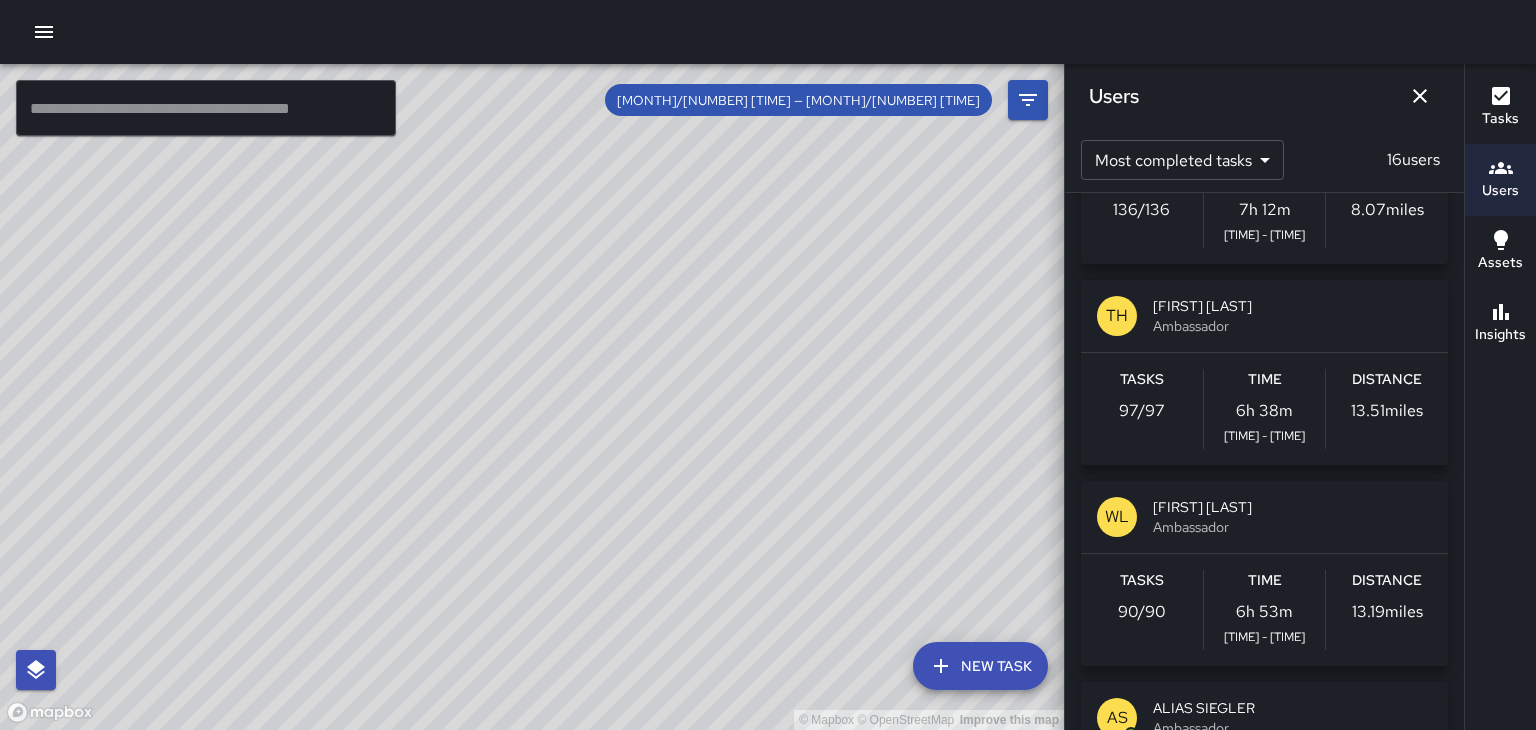 click on "Ambassador" at bounding box center [1292, 527] 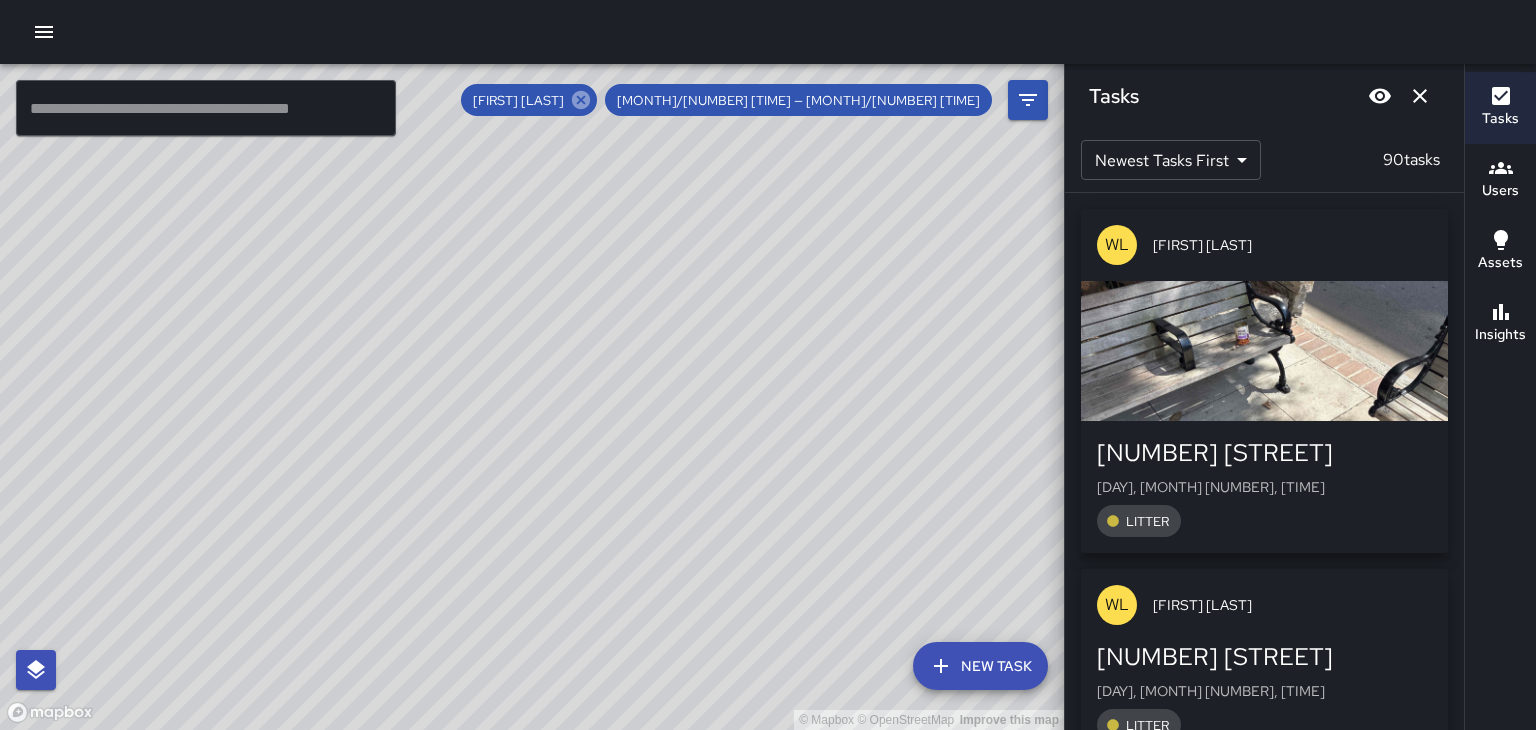 click 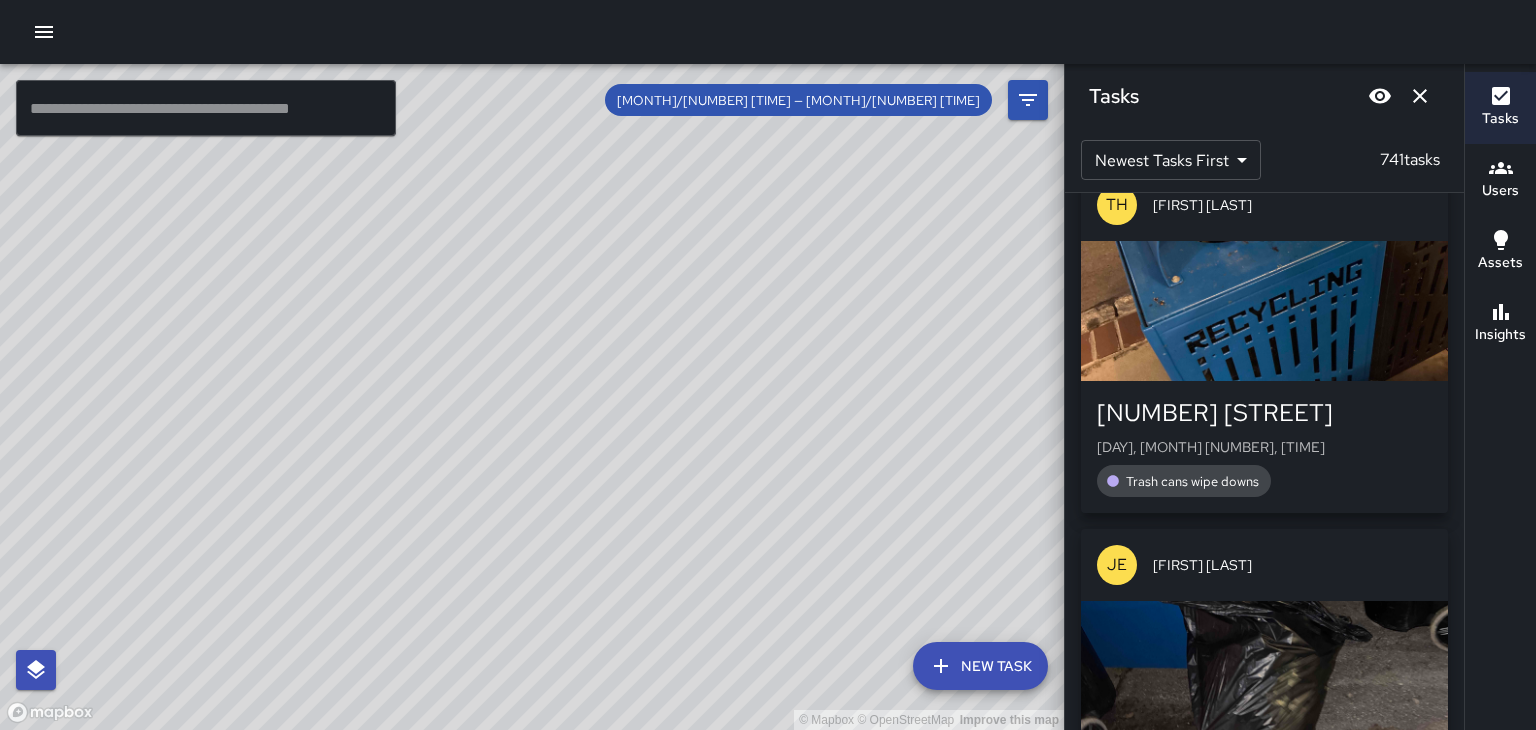 scroll, scrollTop: 0, scrollLeft: 0, axis: both 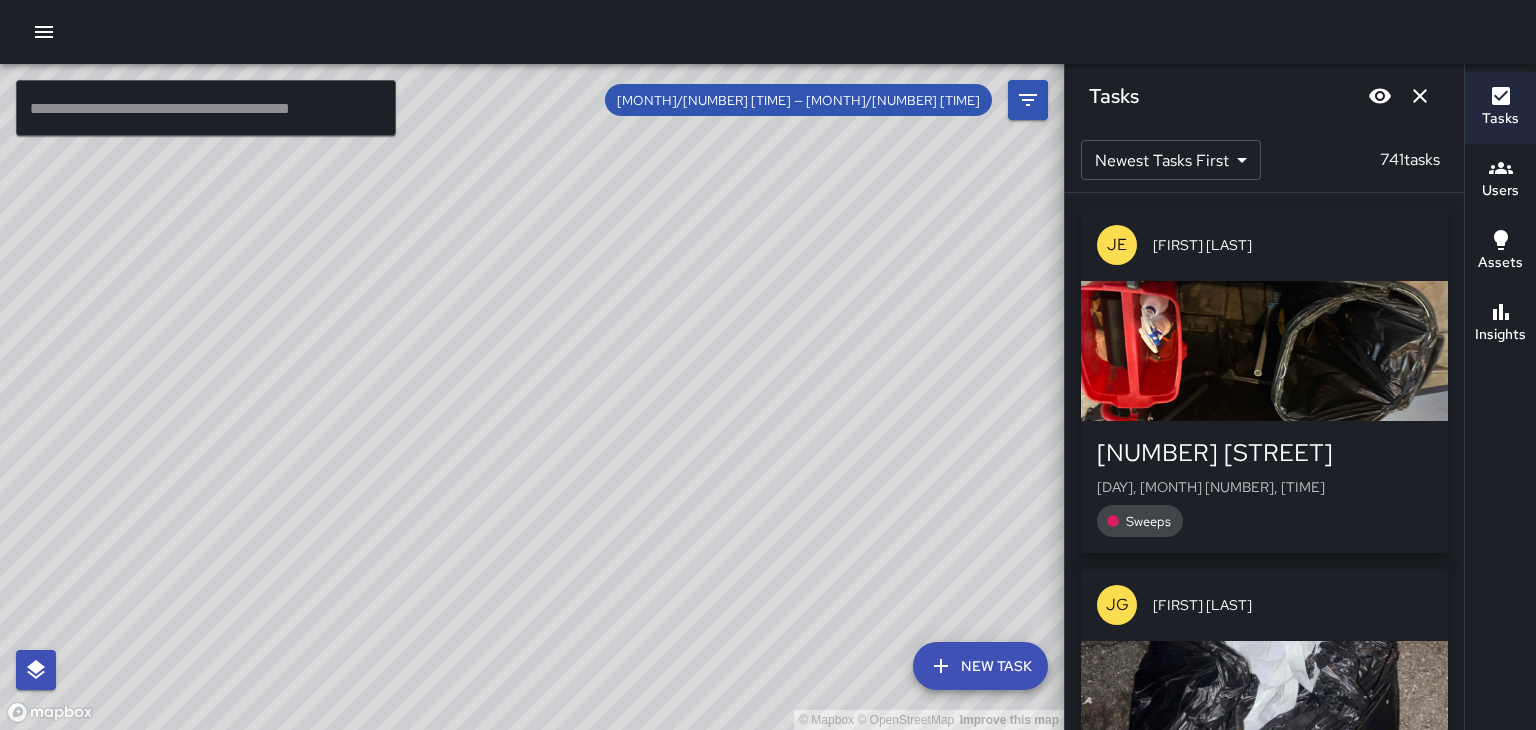 click 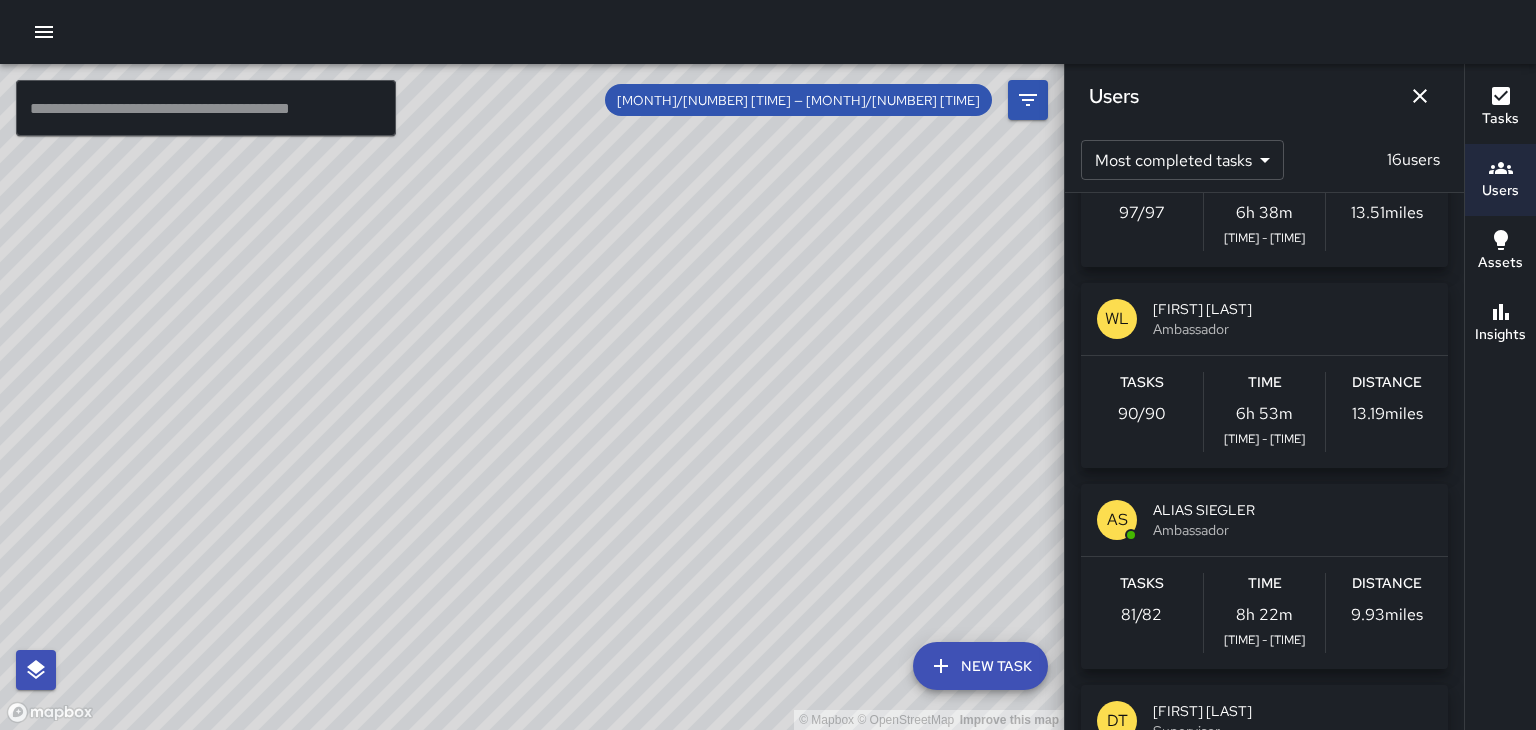 scroll, scrollTop: 556, scrollLeft: 0, axis: vertical 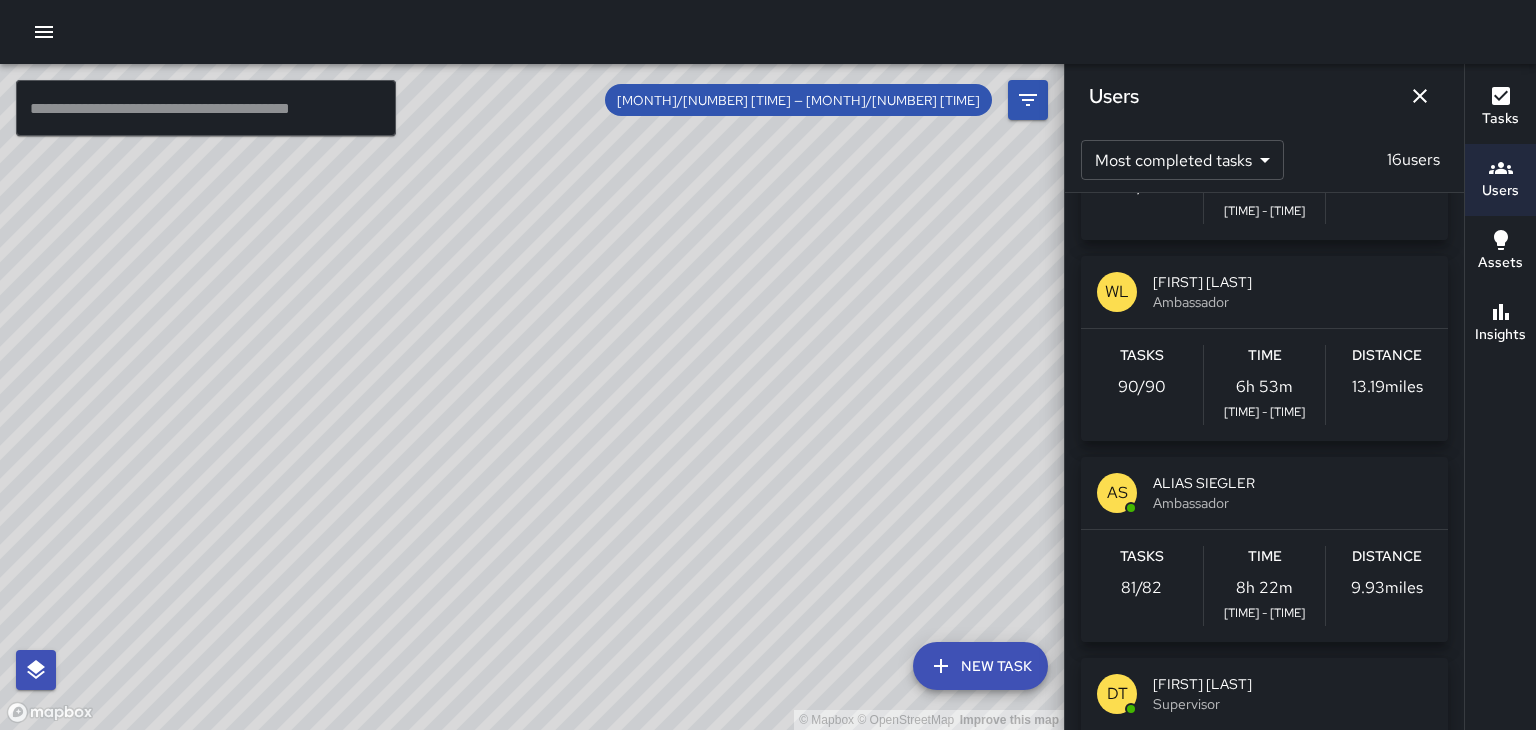 click on "[FIRST] [LAST] Ambassador" at bounding box center [1264, 292] 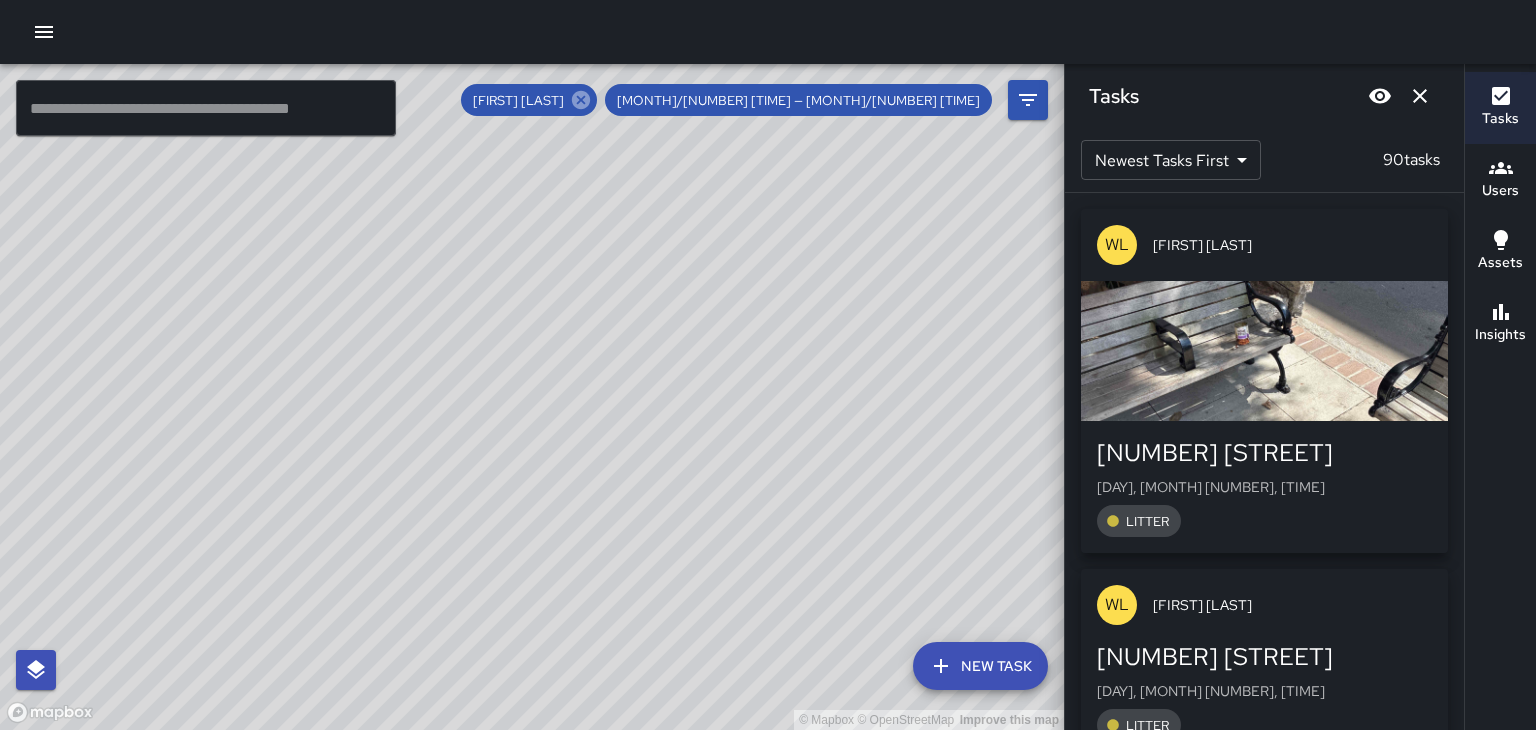 click 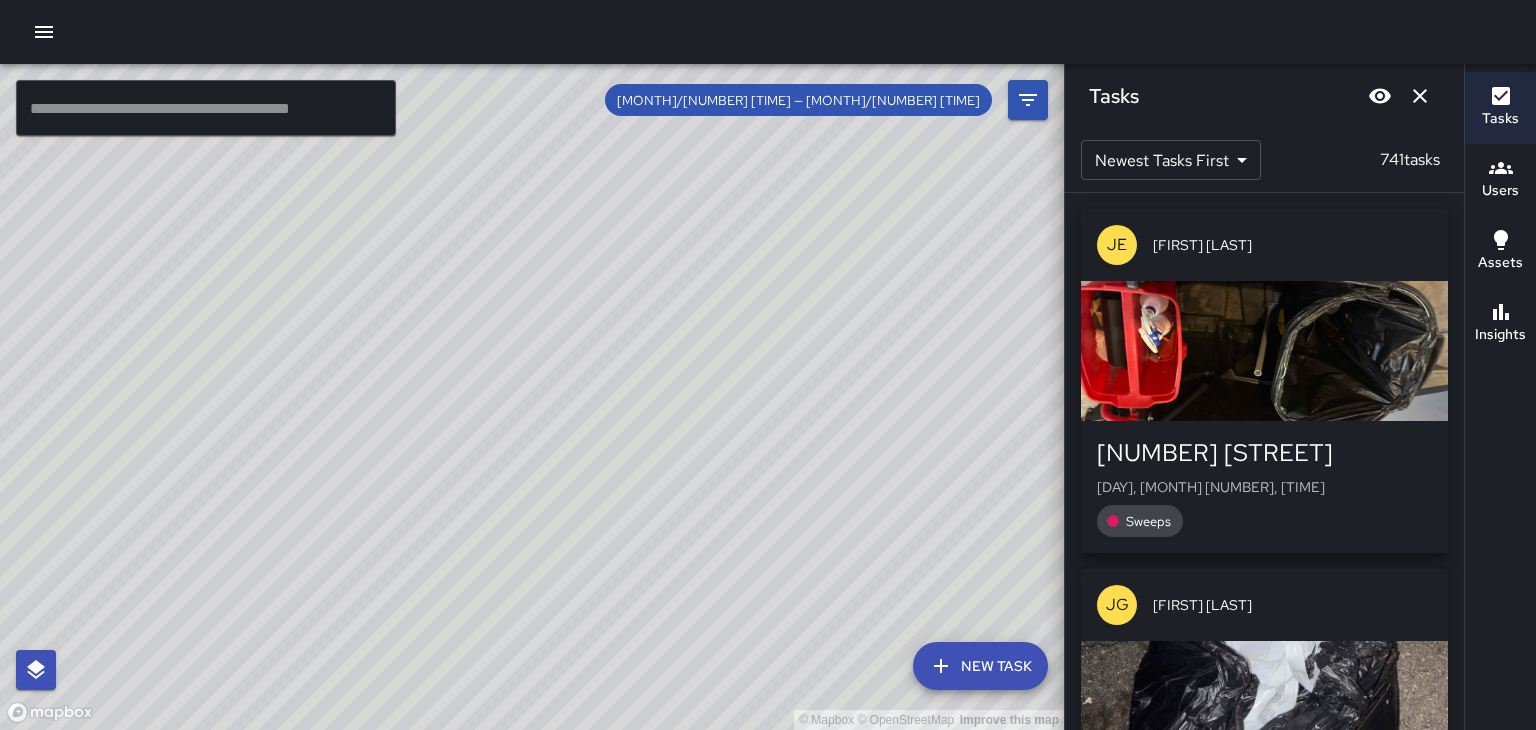 click on "Users" at bounding box center (1500, 180) 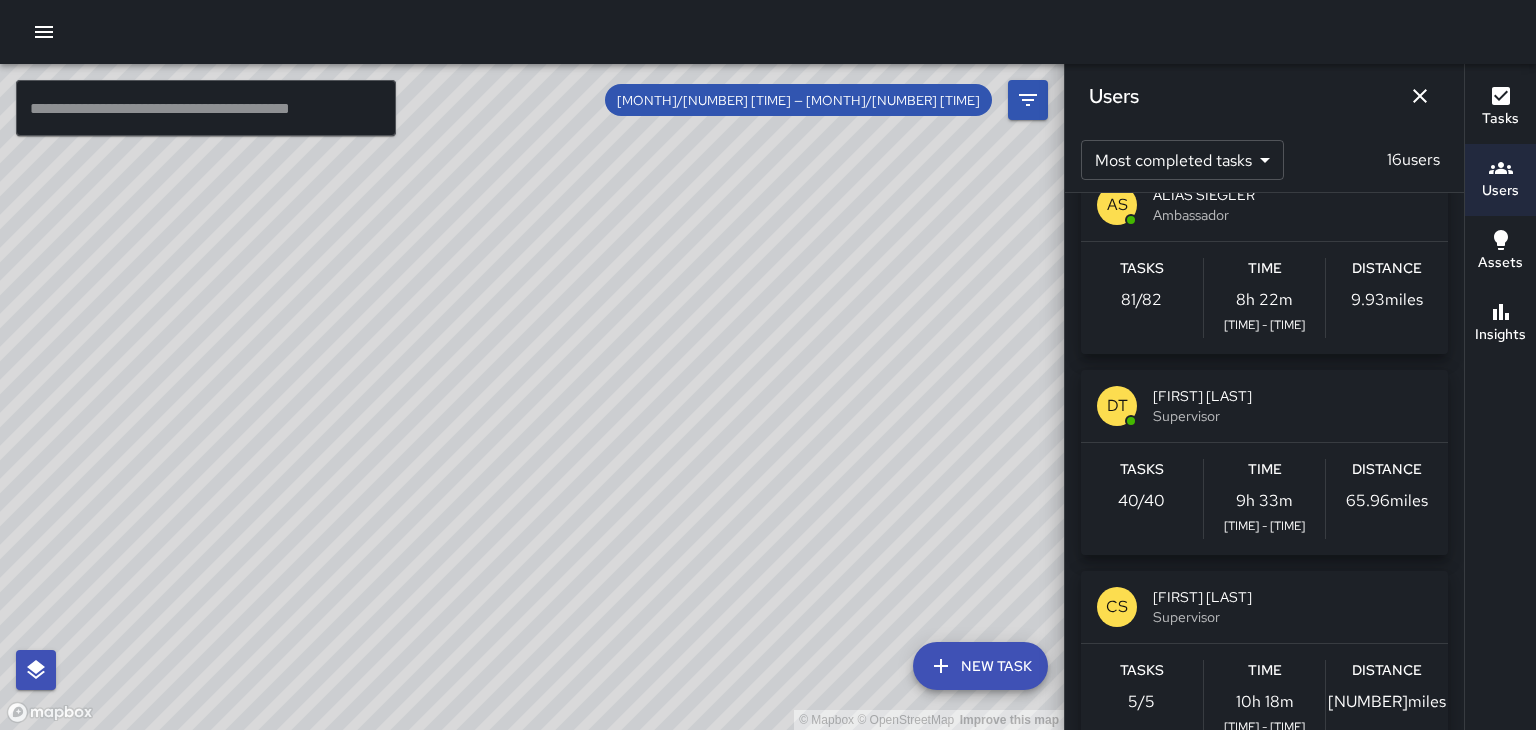 scroll, scrollTop: 844, scrollLeft: 0, axis: vertical 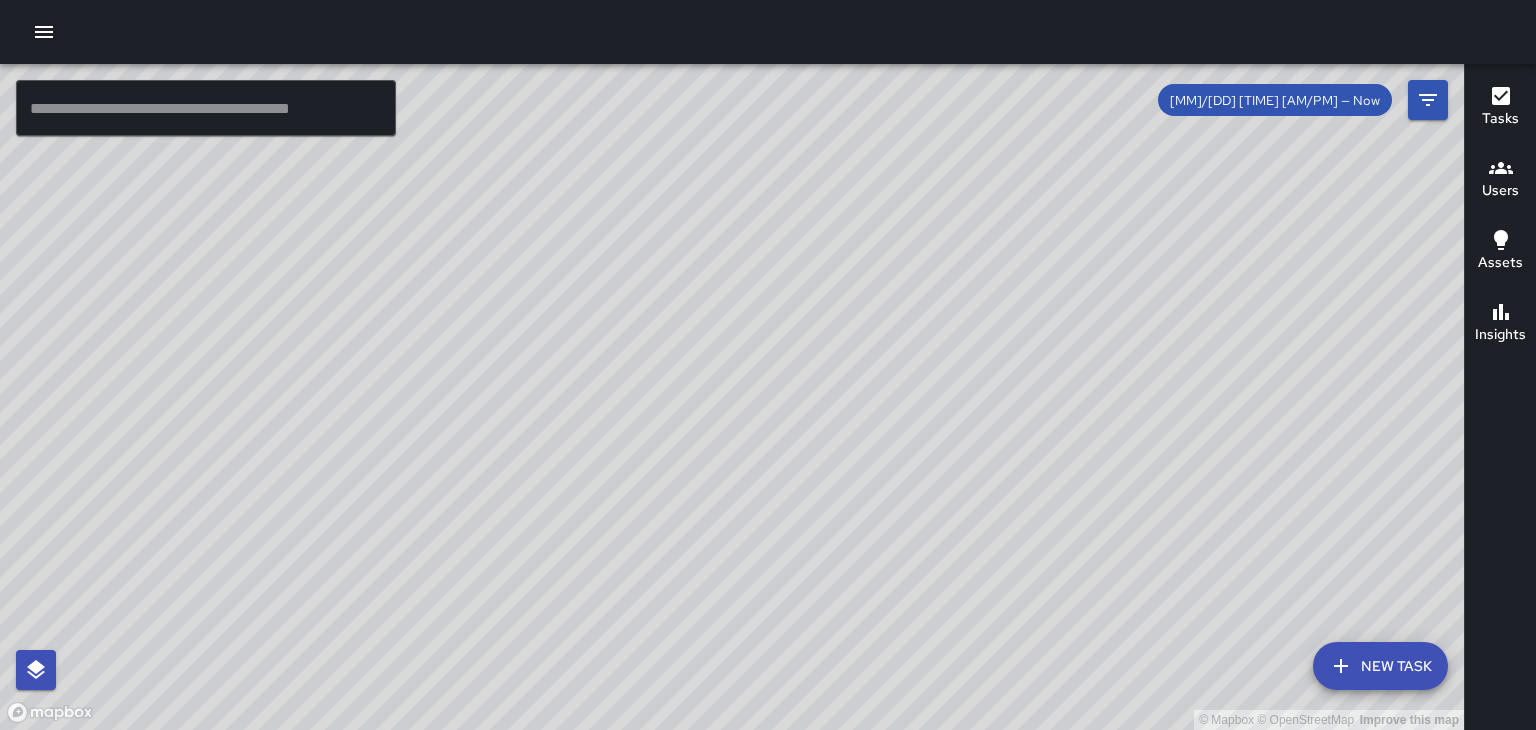 click on "© Mapbox   © OpenStreetMap   Improve this map" at bounding box center [732, 397] 